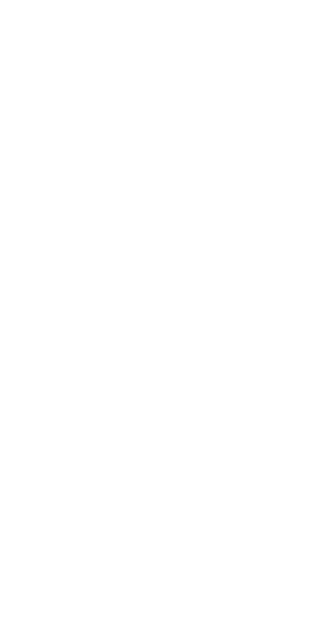scroll, scrollTop: 0, scrollLeft: 0, axis: both 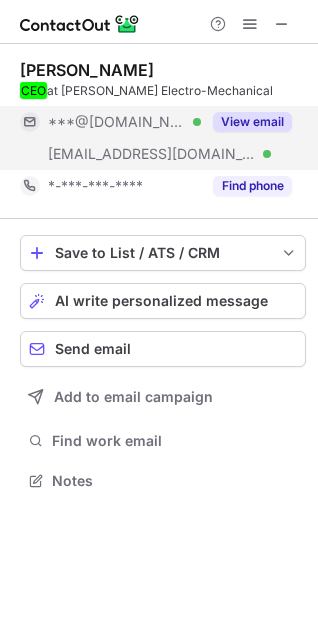 click on "View email" at bounding box center (252, 122) 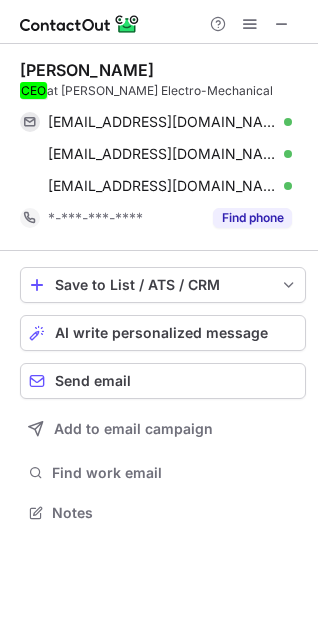 scroll, scrollTop: 10, scrollLeft: 10, axis: both 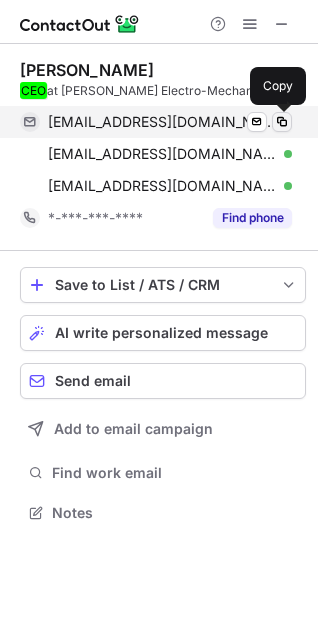 click at bounding box center (282, 122) 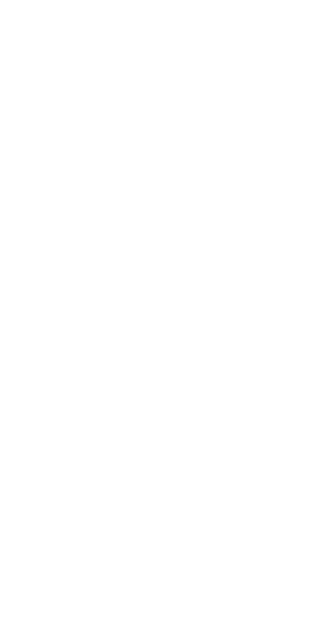 scroll, scrollTop: 0, scrollLeft: 0, axis: both 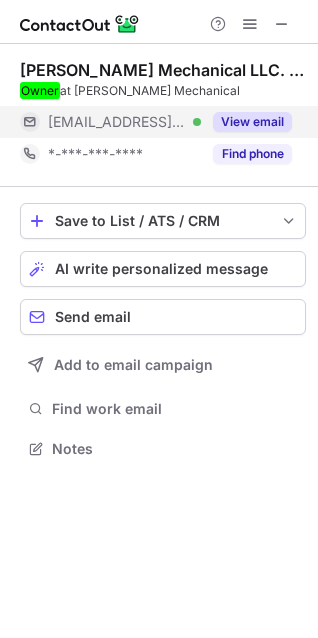 click on "View email" at bounding box center (252, 122) 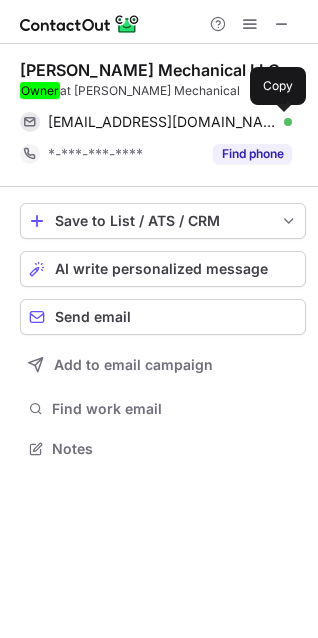 click at bounding box center [282, 122] 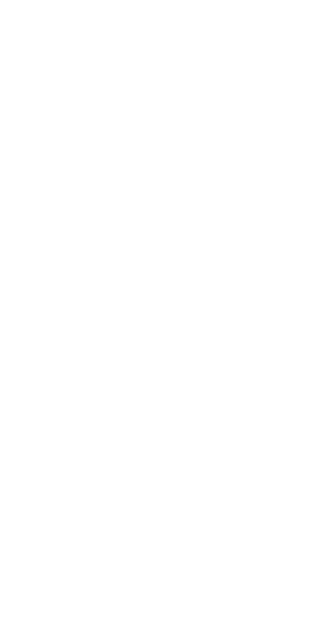 scroll, scrollTop: 0, scrollLeft: 0, axis: both 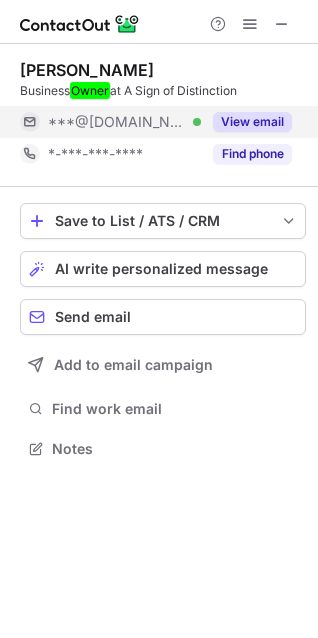 click on "View email" at bounding box center [252, 122] 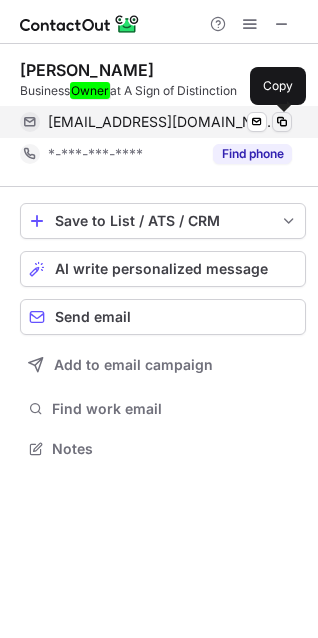 click at bounding box center (282, 122) 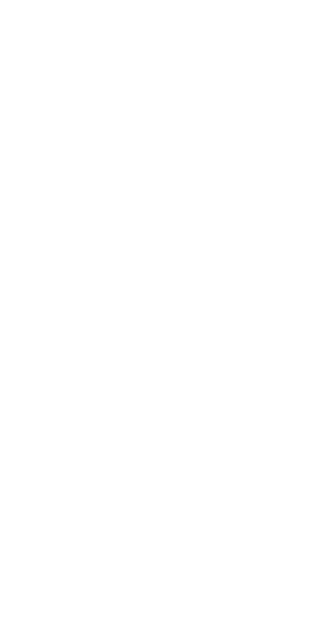 scroll, scrollTop: 0, scrollLeft: 0, axis: both 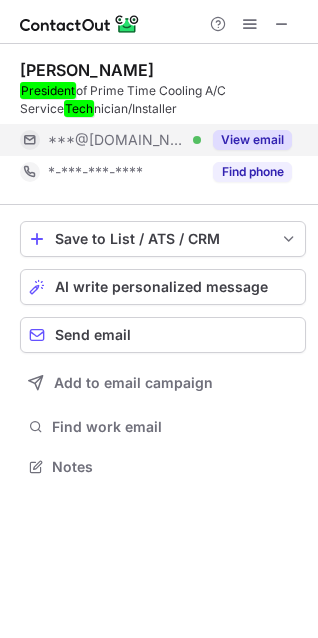 click on "View email" at bounding box center (252, 140) 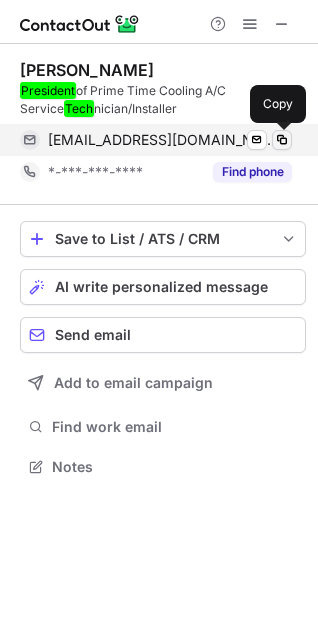 click at bounding box center (282, 140) 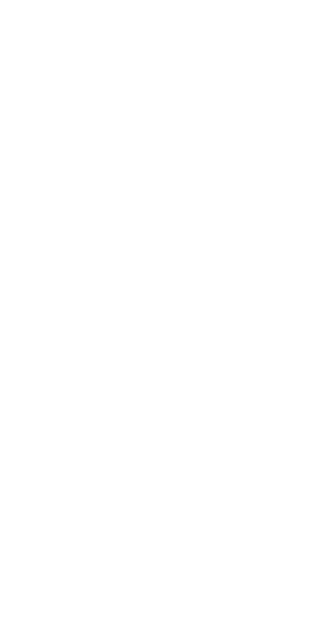 scroll, scrollTop: 0, scrollLeft: 0, axis: both 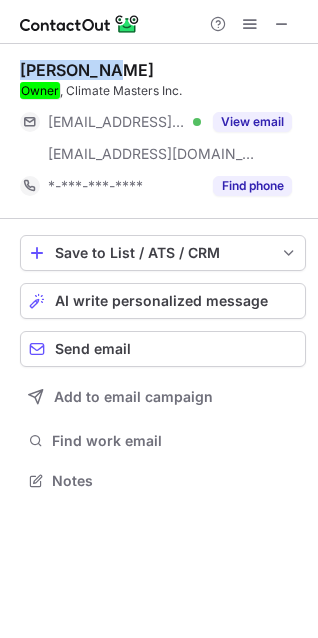 drag, startPoint x: 134, startPoint y: 67, endPoint x: 8, endPoint y: 66, distance: 126.00397 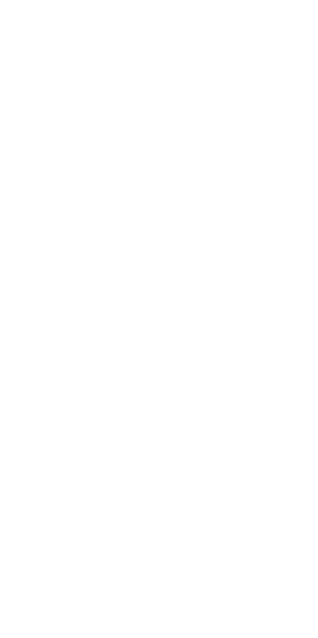 scroll, scrollTop: 0, scrollLeft: 0, axis: both 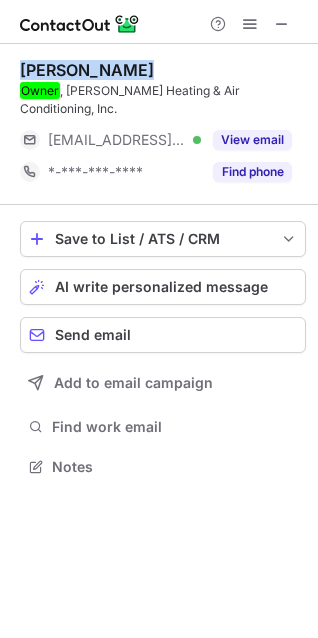 drag, startPoint x: 138, startPoint y: 70, endPoint x: 20, endPoint y: 70, distance: 118 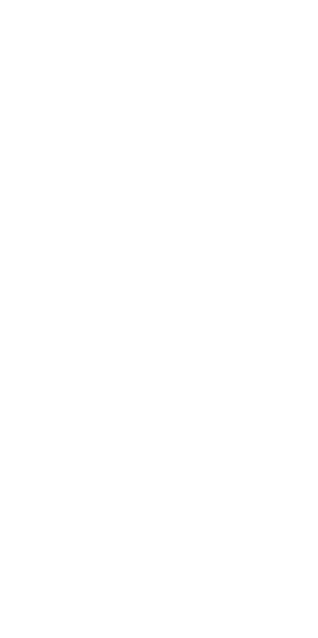 scroll, scrollTop: 0, scrollLeft: 0, axis: both 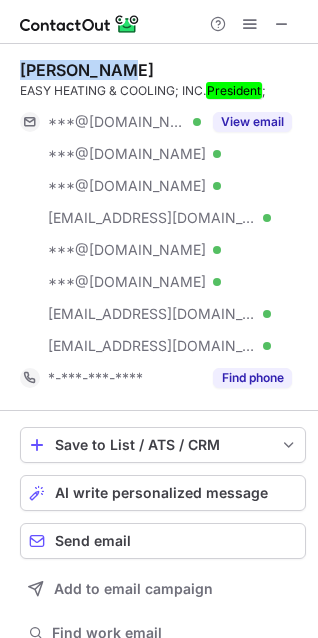 drag, startPoint x: 132, startPoint y: 67, endPoint x: 20, endPoint y: 66, distance: 112.00446 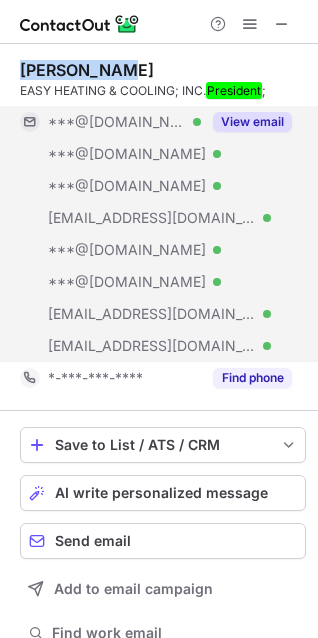 click on "View email" at bounding box center [252, 122] 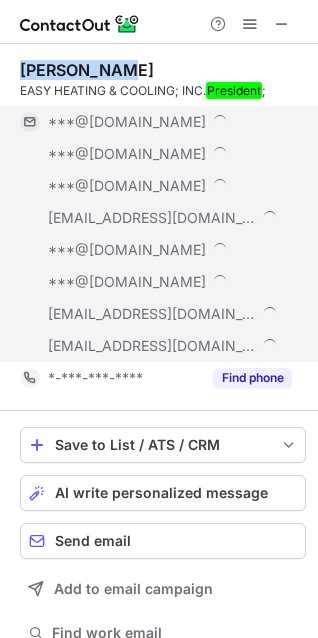 scroll, scrollTop: 10, scrollLeft: 10, axis: both 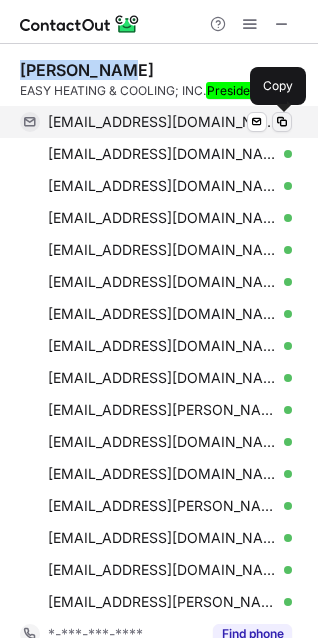 click at bounding box center (282, 122) 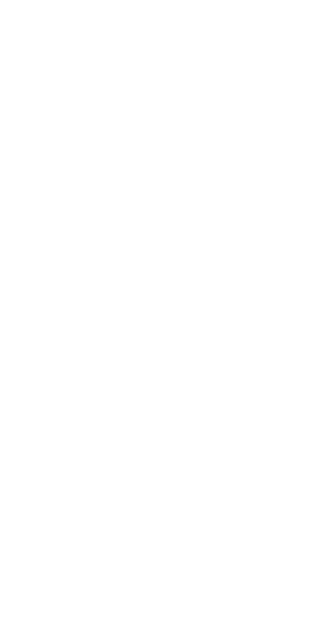 scroll, scrollTop: 0, scrollLeft: 0, axis: both 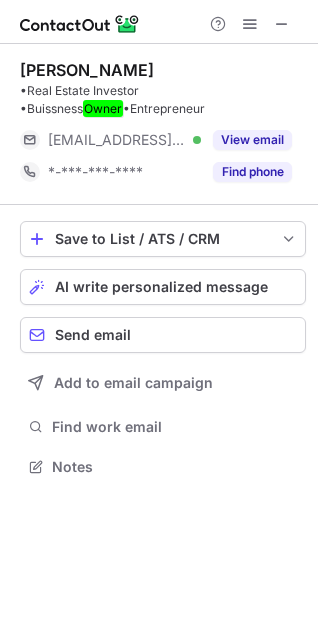 drag, startPoint x: 38, startPoint y: 73, endPoint x: 25, endPoint y: 72, distance: 13.038404 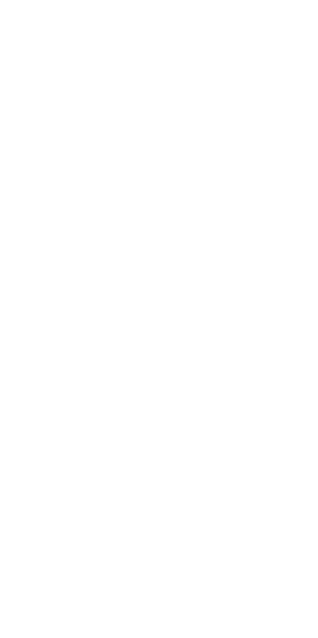 scroll, scrollTop: 0, scrollLeft: 0, axis: both 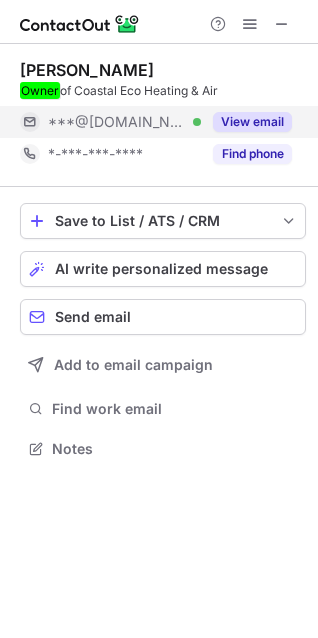 click on "View email" at bounding box center (252, 122) 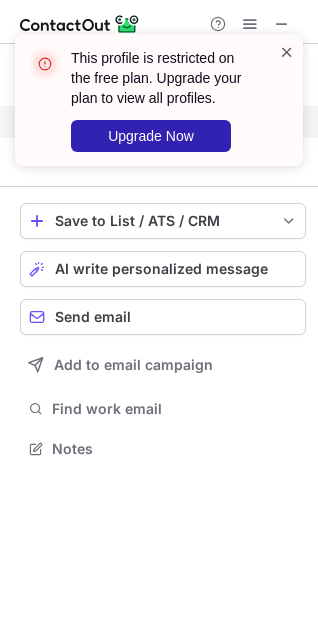 click at bounding box center (287, 52) 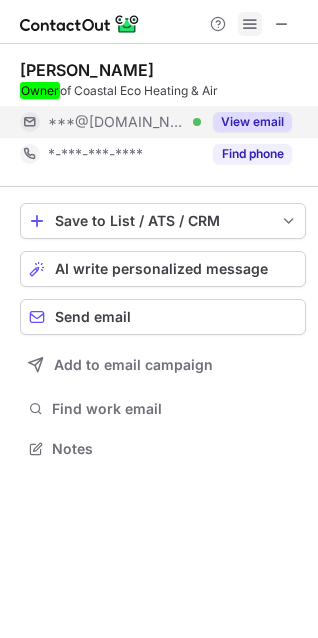click at bounding box center (250, 24) 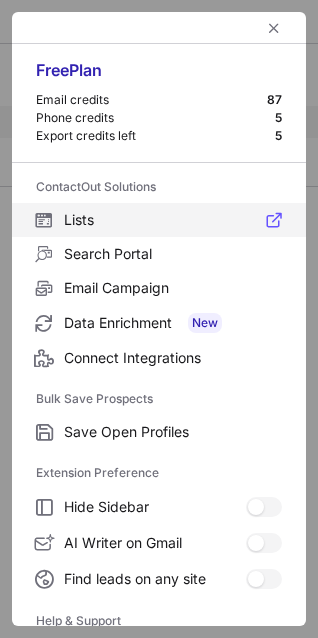 click on "Lists" at bounding box center [173, 220] 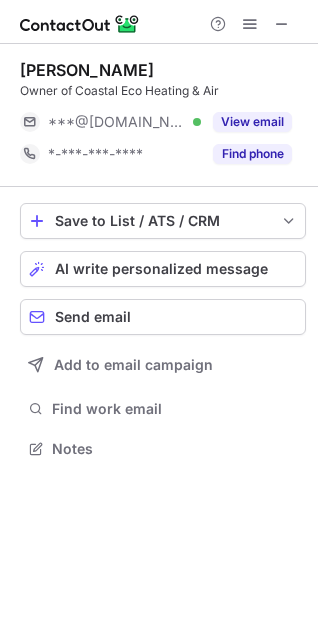 scroll, scrollTop: 10, scrollLeft: 10, axis: both 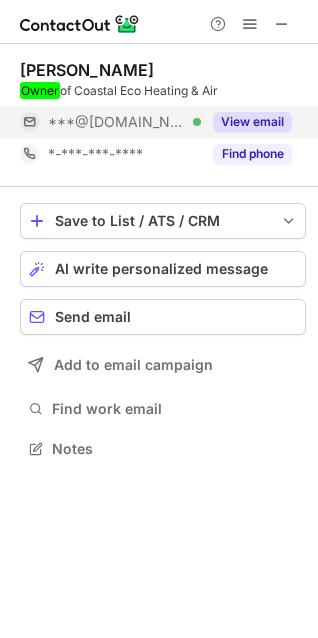 click on "View email" at bounding box center [252, 122] 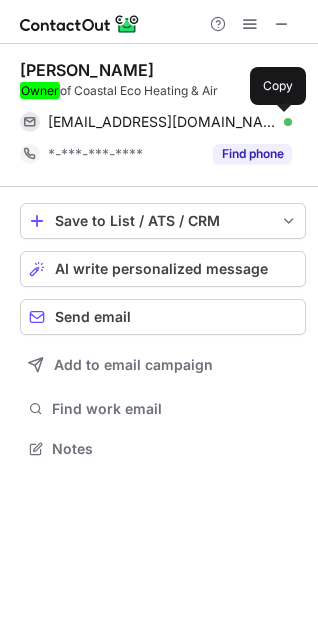 click at bounding box center (282, 122) 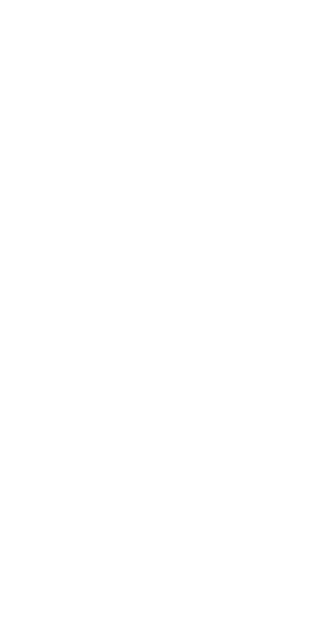 scroll, scrollTop: 0, scrollLeft: 0, axis: both 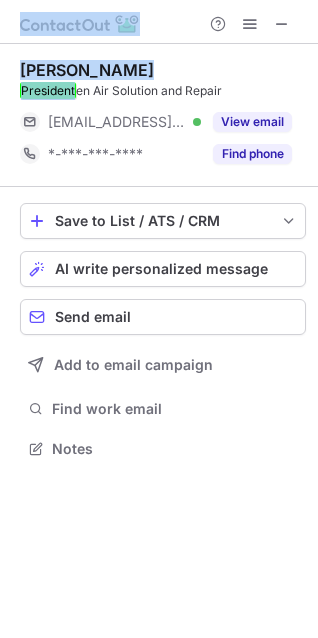 drag, startPoint x: 76, startPoint y: 92, endPoint x: -1, endPoint y: 77, distance: 78.44743 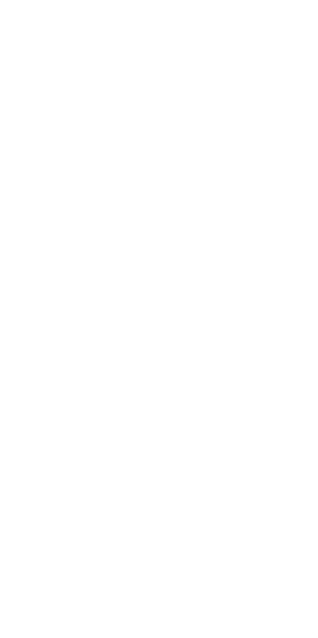 scroll, scrollTop: 0, scrollLeft: 0, axis: both 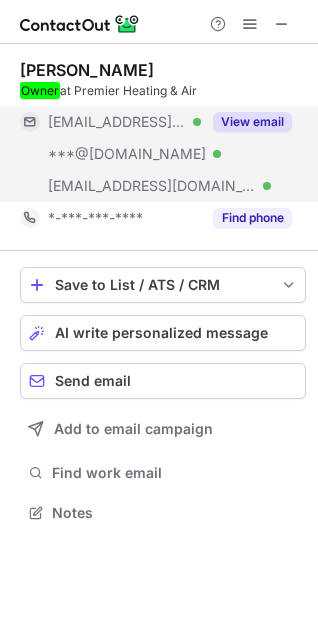 click on "View email" at bounding box center [252, 122] 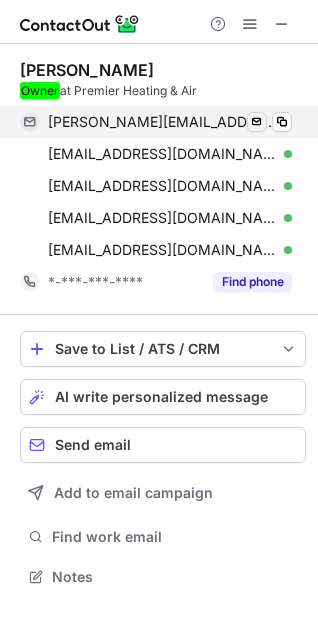 scroll, scrollTop: 10, scrollLeft: 10, axis: both 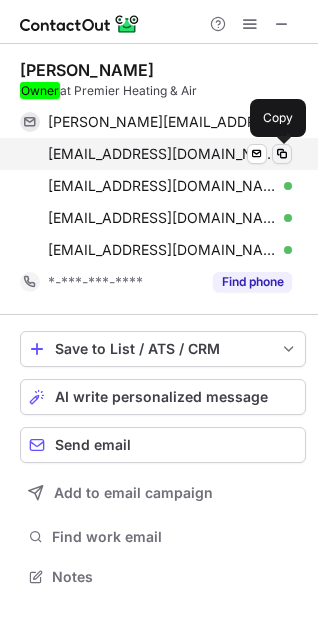 click at bounding box center [282, 154] 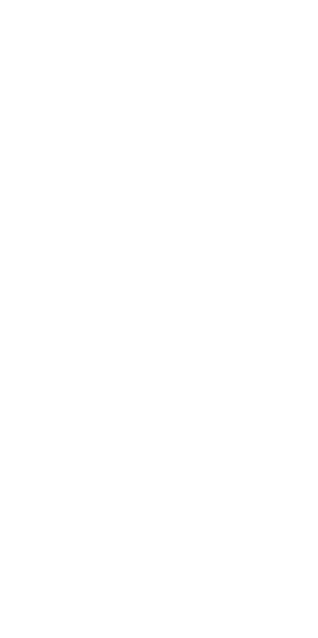 scroll, scrollTop: 0, scrollLeft: 0, axis: both 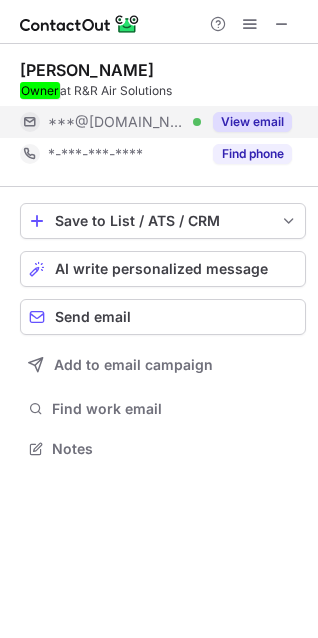 click on "View email" at bounding box center [252, 122] 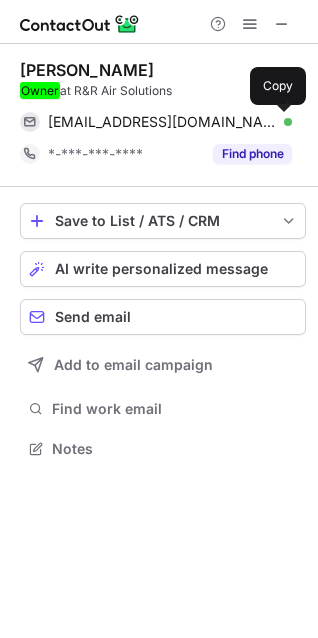 click at bounding box center (282, 122) 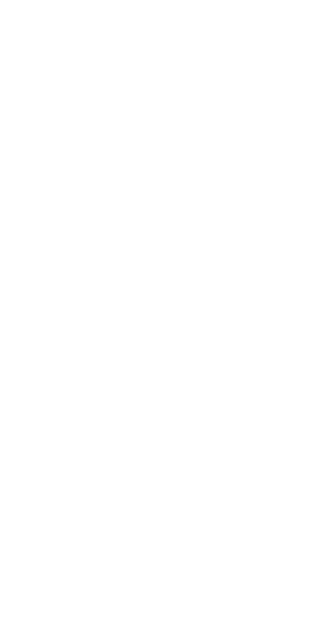scroll, scrollTop: 0, scrollLeft: 0, axis: both 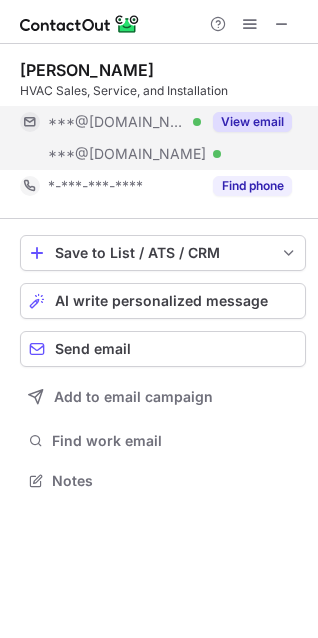 click on "View email" at bounding box center [252, 122] 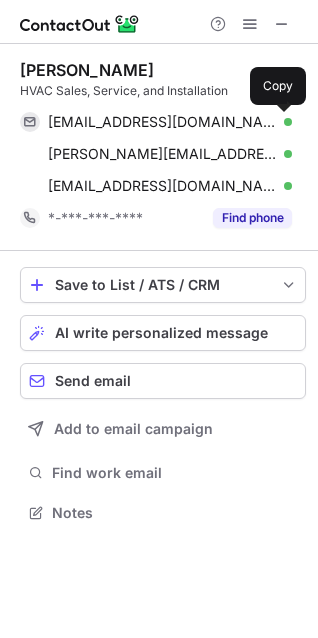 scroll, scrollTop: 10, scrollLeft: 10, axis: both 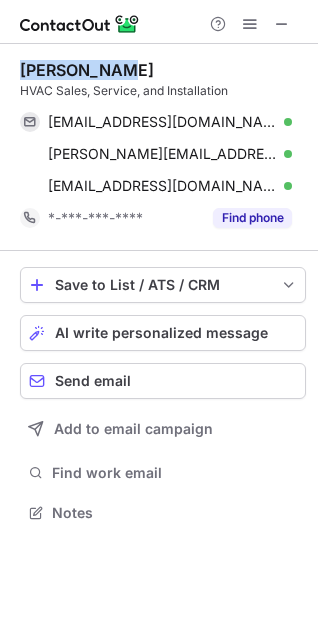 drag, startPoint x: 139, startPoint y: 61, endPoint x: 17, endPoint y: 71, distance: 122.40915 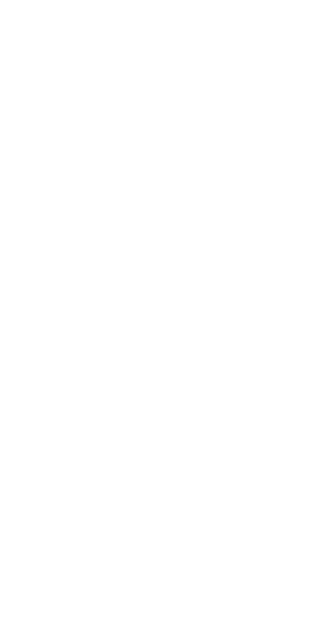 scroll, scrollTop: 0, scrollLeft: 0, axis: both 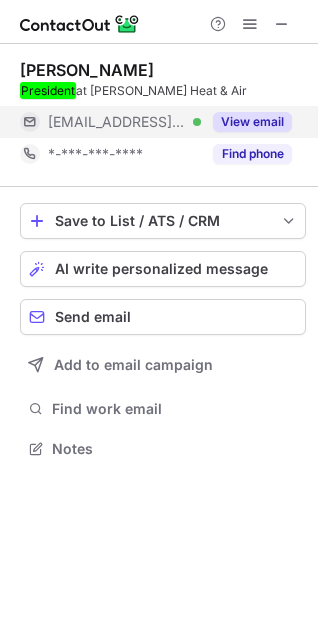 click on "View email" at bounding box center [252, 122] 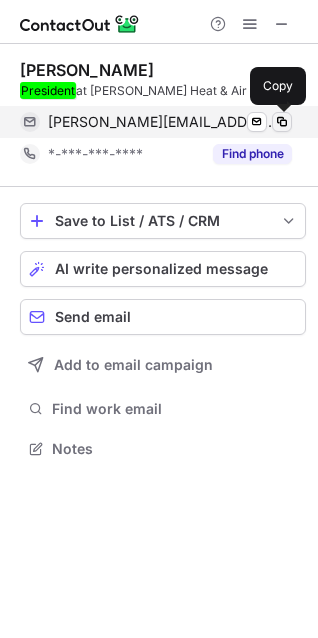 click at bounding box center [282, 122] 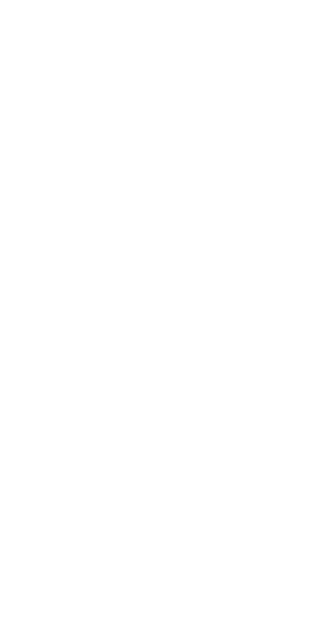 scroll, scrollTop: 0, scrollLeft: 0, axis: both 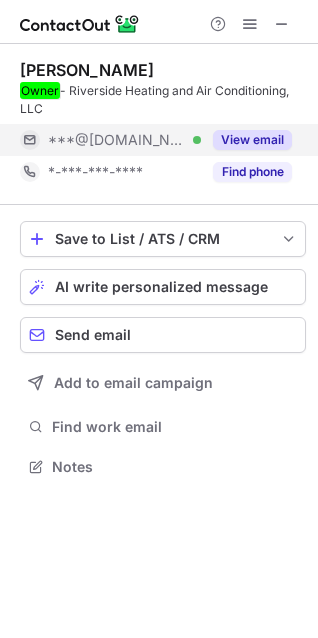 click on "View email" at bounding box center [252, 140] 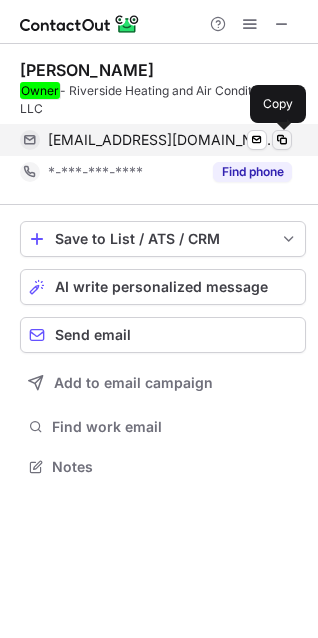 click at bounding box center (282, 140) 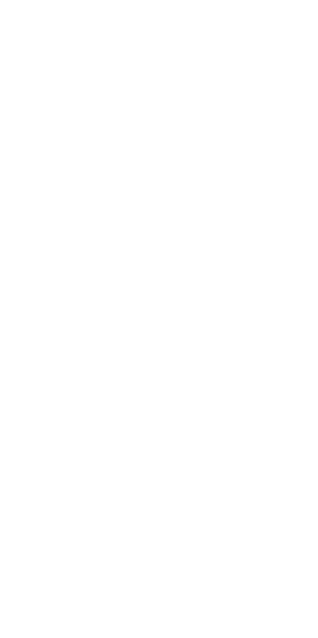 scroll, scrollTop: 0, scrollLeft: 0, axis: both 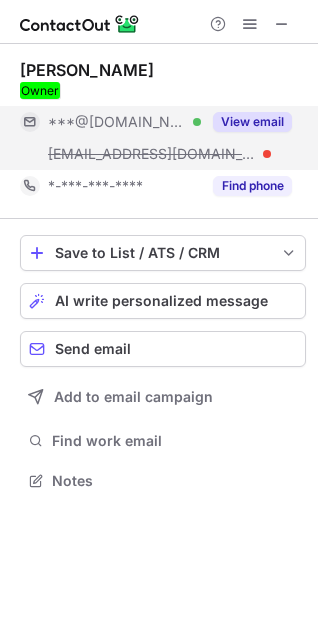 click on "View email" at bounding box center (252, 122) 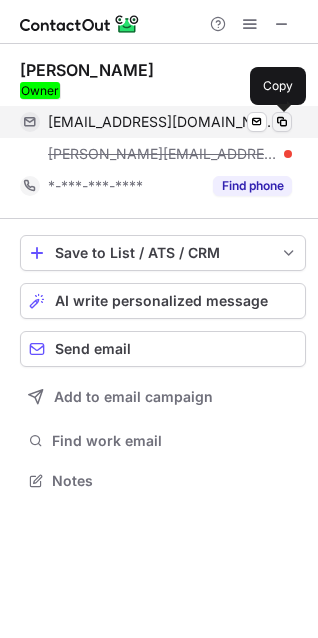 click at bounding box center [282, 122] 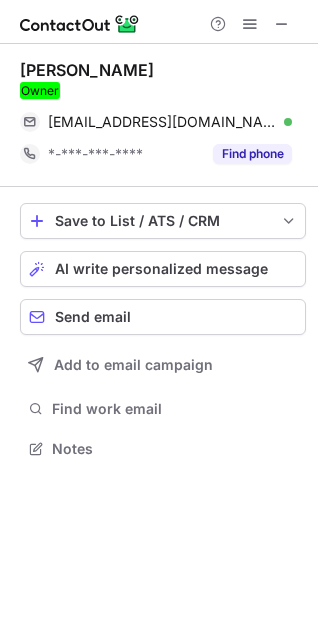 scroll, scrollTop: 435, scrollLeft: 318, axis: both 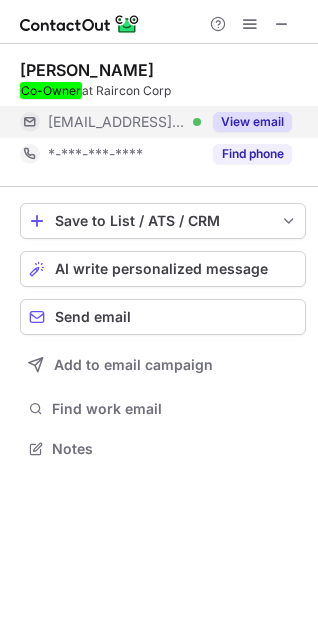click on "View email" at bounding box center [252, 122] 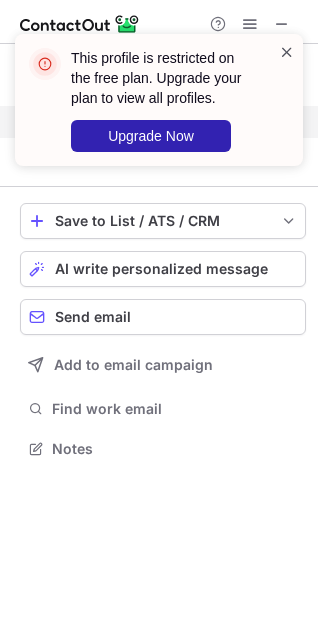 click at bounding box center [287, 52] 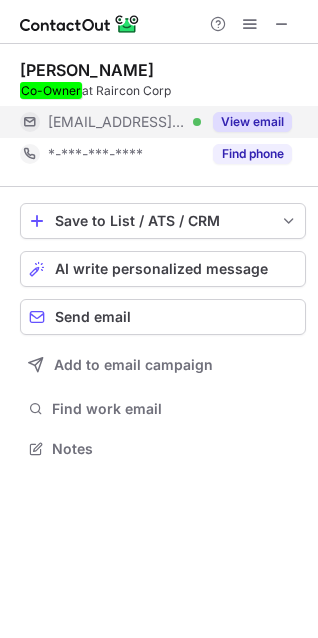 drag, startPoint x: 191, startPoint y: 73, endPoint x: 18, endPoint y: 69, distance: 173.04623 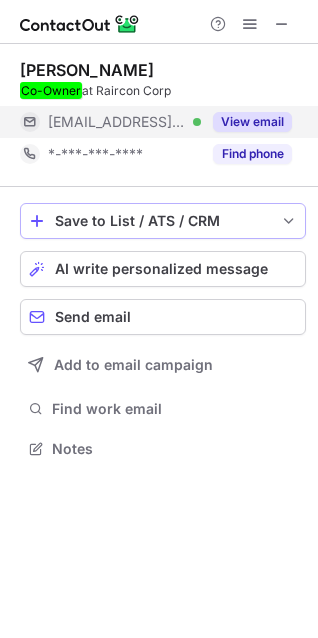 copy on "Javier Fernandez" 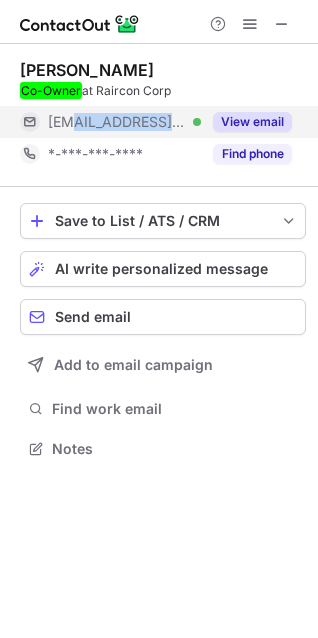 drag, startPoint x: 161, startPoint y: 129, endPoint x: 75, endPoint y: 125, distance: 86.09297 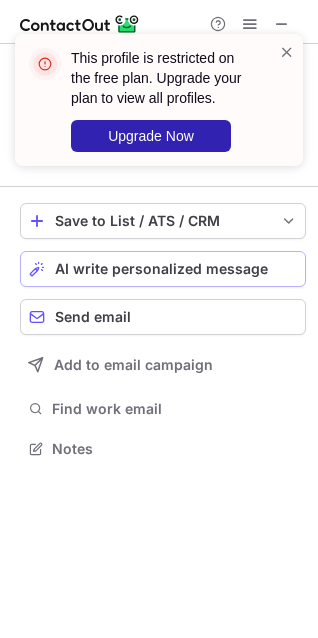 copy on "@raircon.com" 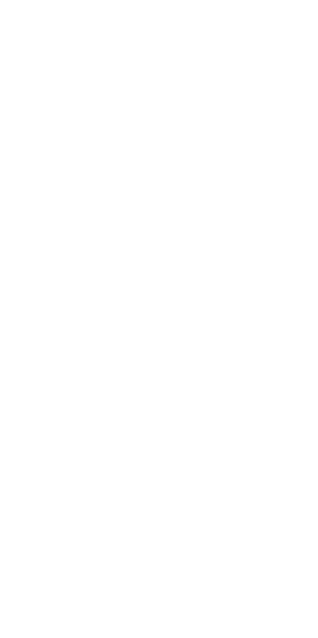 scroll, scrollTop: 0, scrollLeft: 0, axis: both 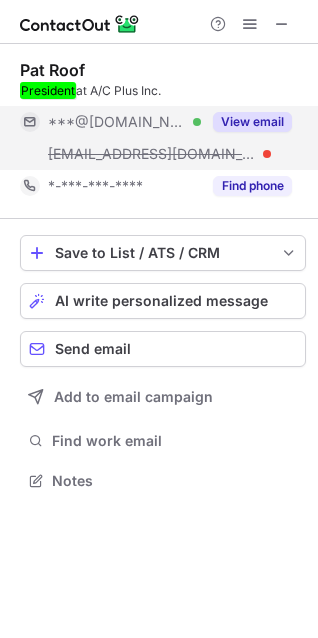 click on "View email" at bounding box center [252, 122] 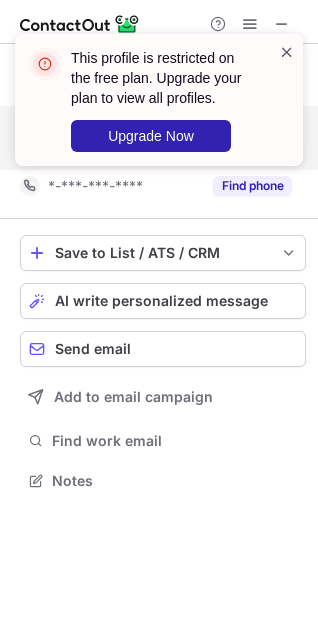click at bounding box center [287, 52] 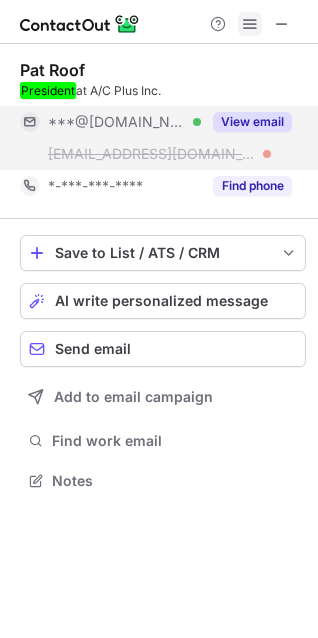 click at bounding box center [250, 24] 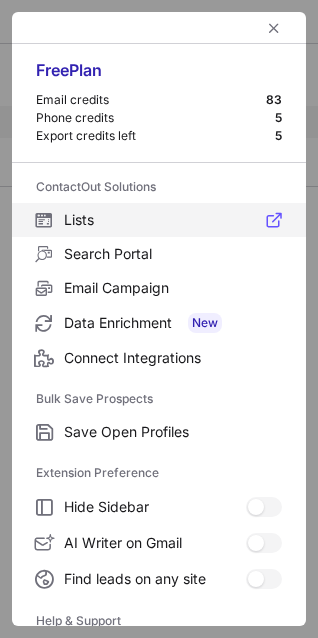 scroll, scrollTop: 435, scrollLeft: 318, axis: both 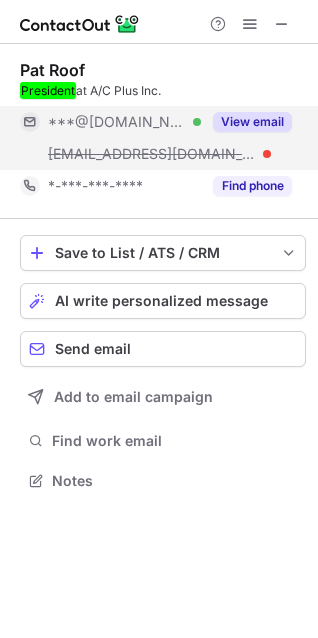 click on "View email" at bounding box center [252, 122] 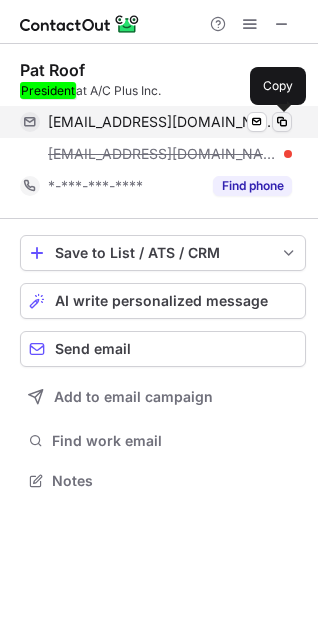 click at bounding box center (282, 122) 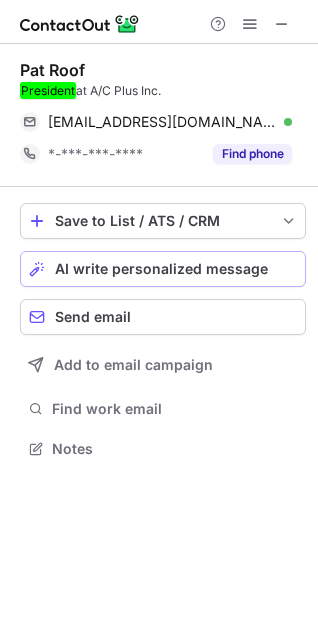 scroll, scrollTop: 435, scrollLeft: 318, axis: both 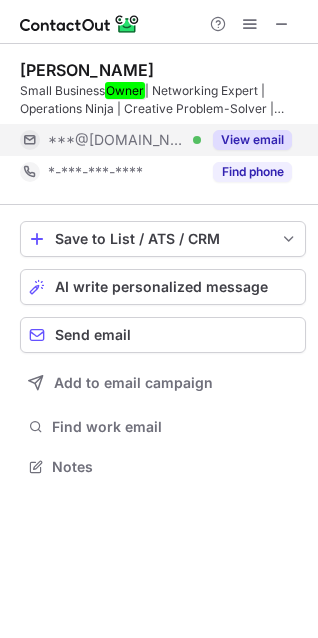 click on "View email" at bounding box center (252, 140) 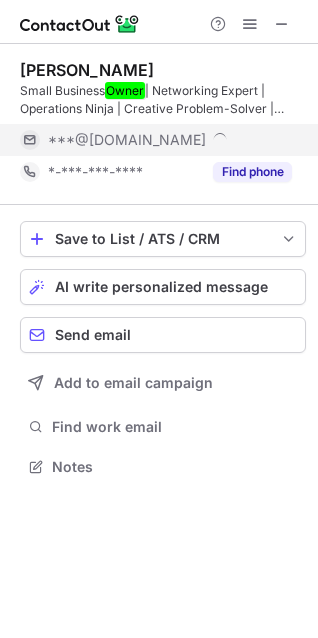 scroll, scrollTop: 10, scrollLeft: 10, axis: both 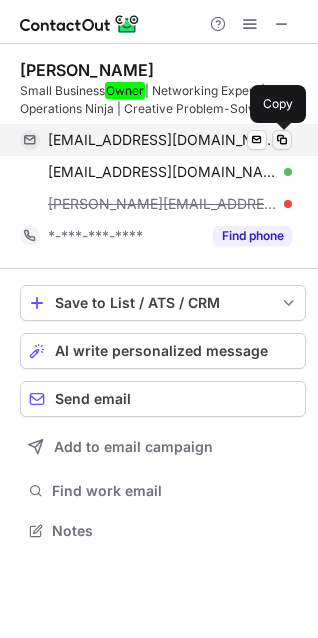 click at bounding box center (282, 140) 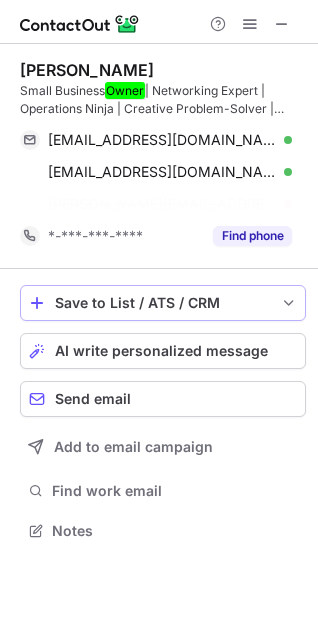 scroll, scrollTop: 485, scrollLeft: 318, axis: both 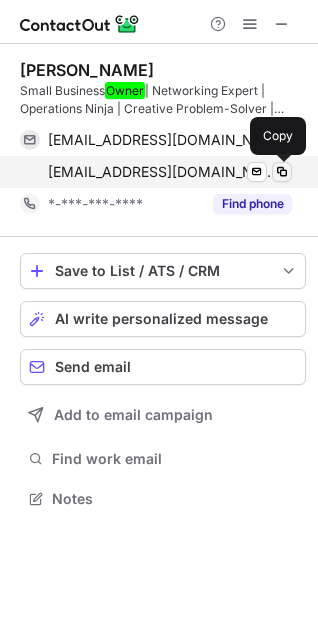 click at bounding box center [282, 172] 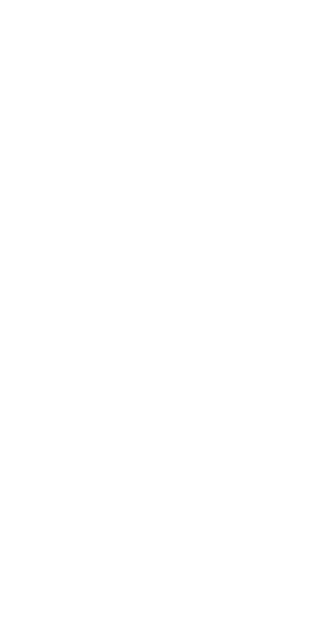 scroll, scrollTop: 0, scrollLeft: 0, axis: both 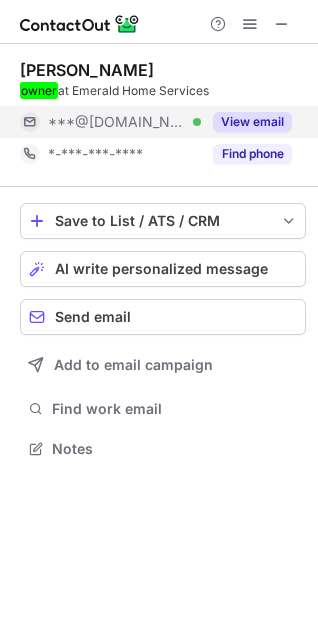 click on "View email" at bounding box center (252, 122) 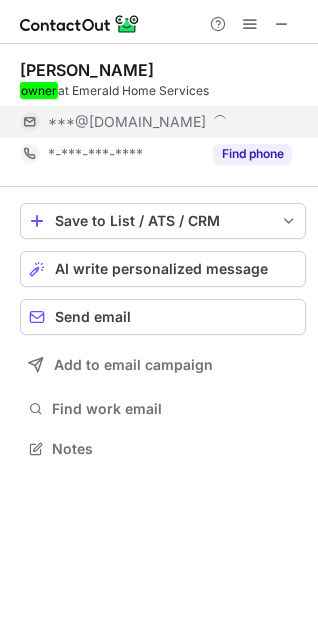 scroll, scrollTop: 10, scrollLeft: 10, axis: both 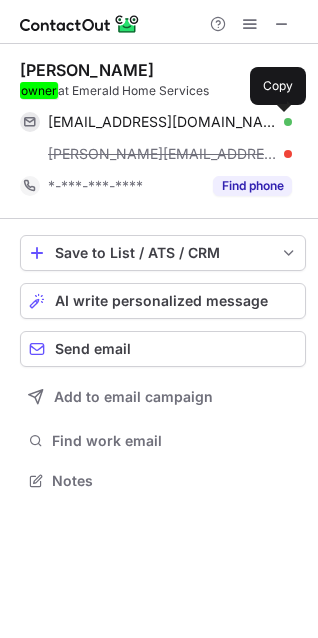 click at bounding box center [282, 122] 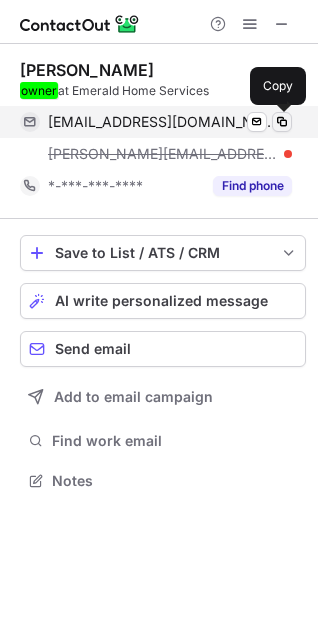 click at bounding box center [282, 122] 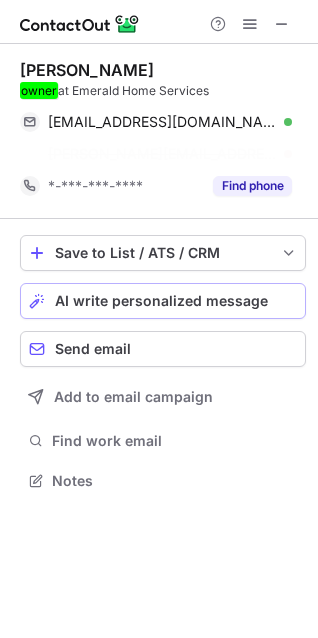 scroll, scrollTop: 435, scrollLeft: 318, axis: both 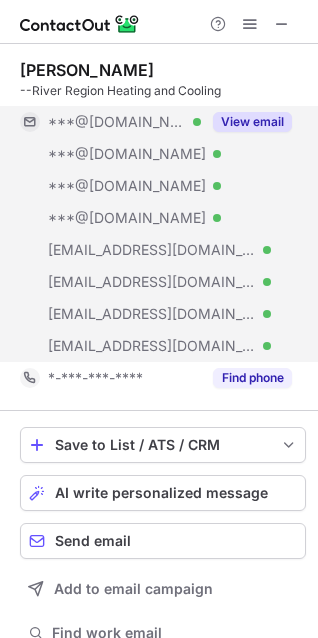 click on "View email" at bounding box center [252, 122] 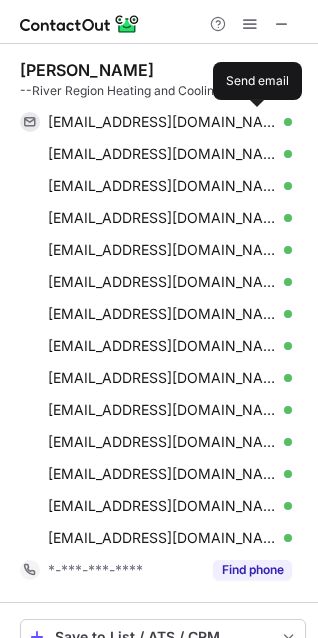 scroll, scrollTop: 10, scrollLeft: 10, axis: both 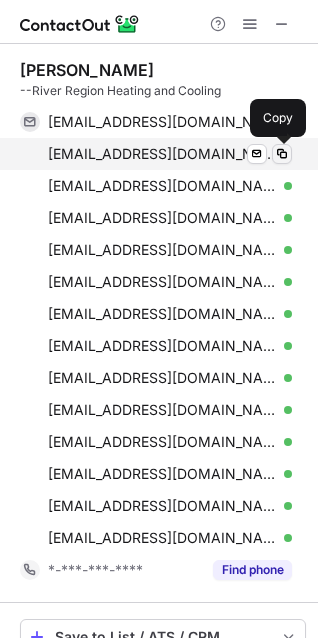 click at bounding box center [282, 154] 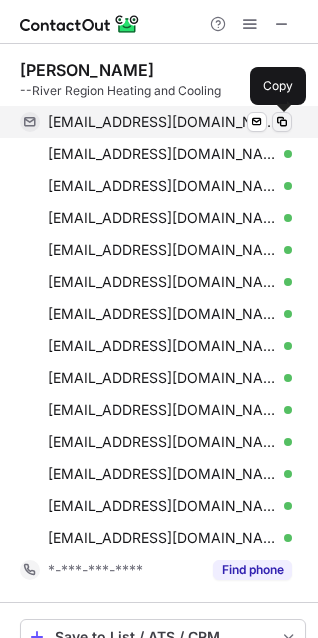 click at bounding box center [282, 122] 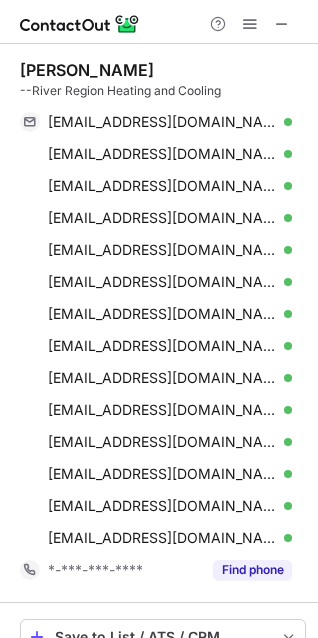 drag, startPoint x: 168, startPoint y: 61, endPoint x: 12, endPoint y: 61, distance: 156 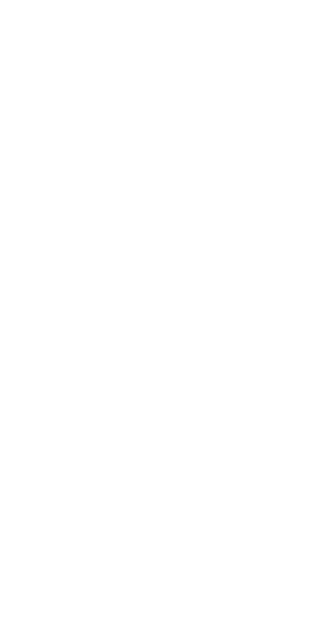scroll, scrollTop: 0, scrollLeft: 0, axis: both 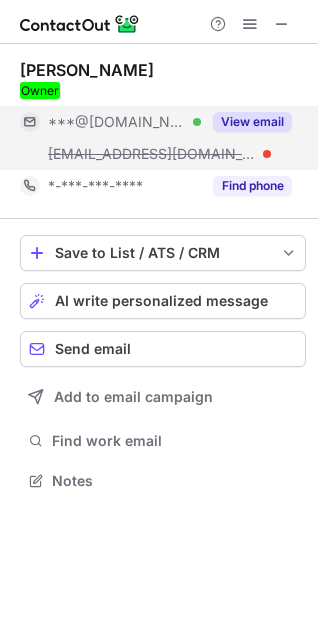 click on "View email" at bounding box center [252, 122] 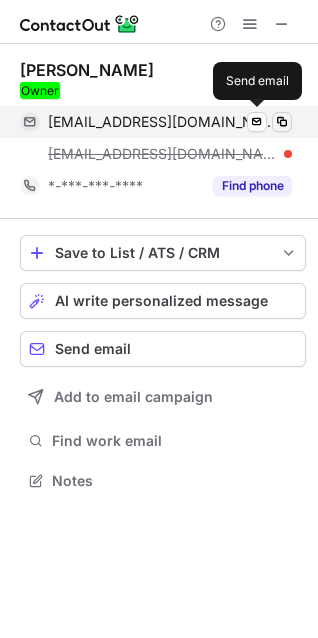 click at bounding box center [282, 122] 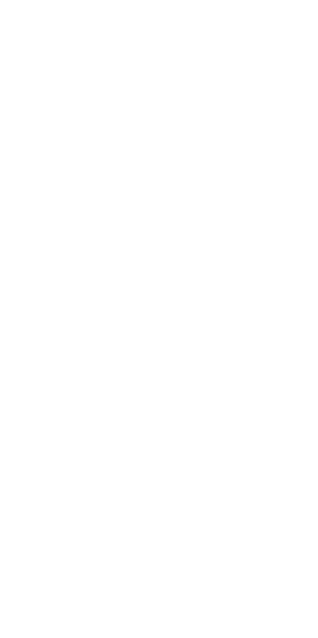 scroll, scrollTop: 0, scrollLeft: 0, axis: both 